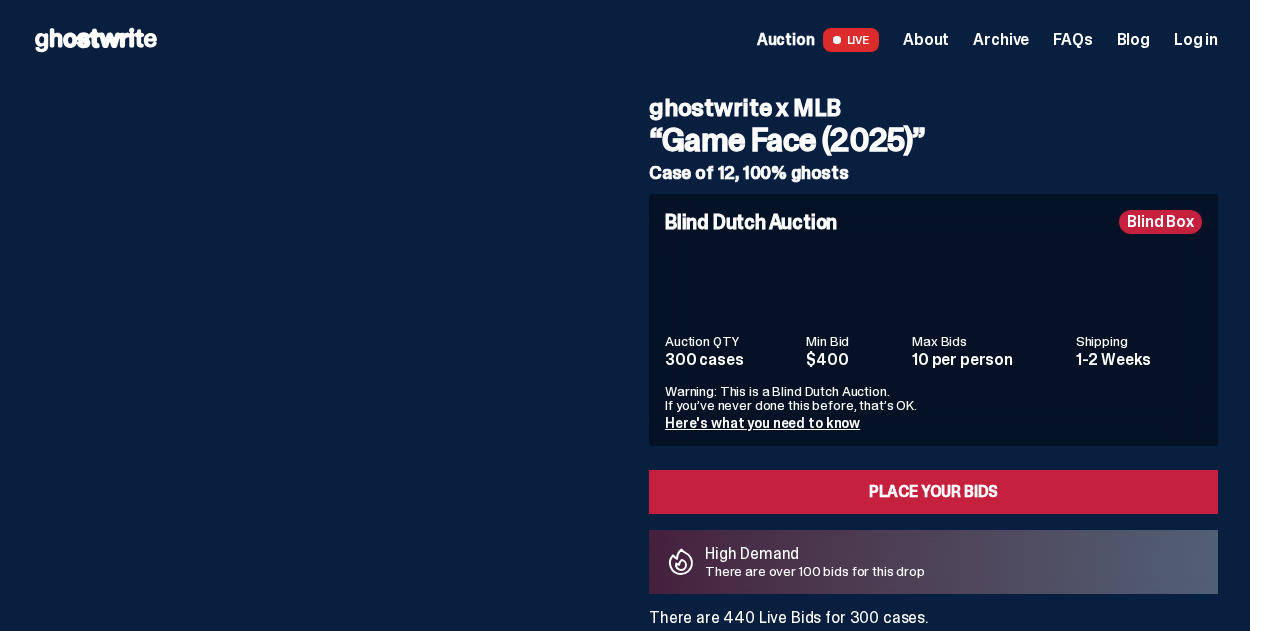 scroll, scrollTop: 0, scrollLeft: 0, axis: both 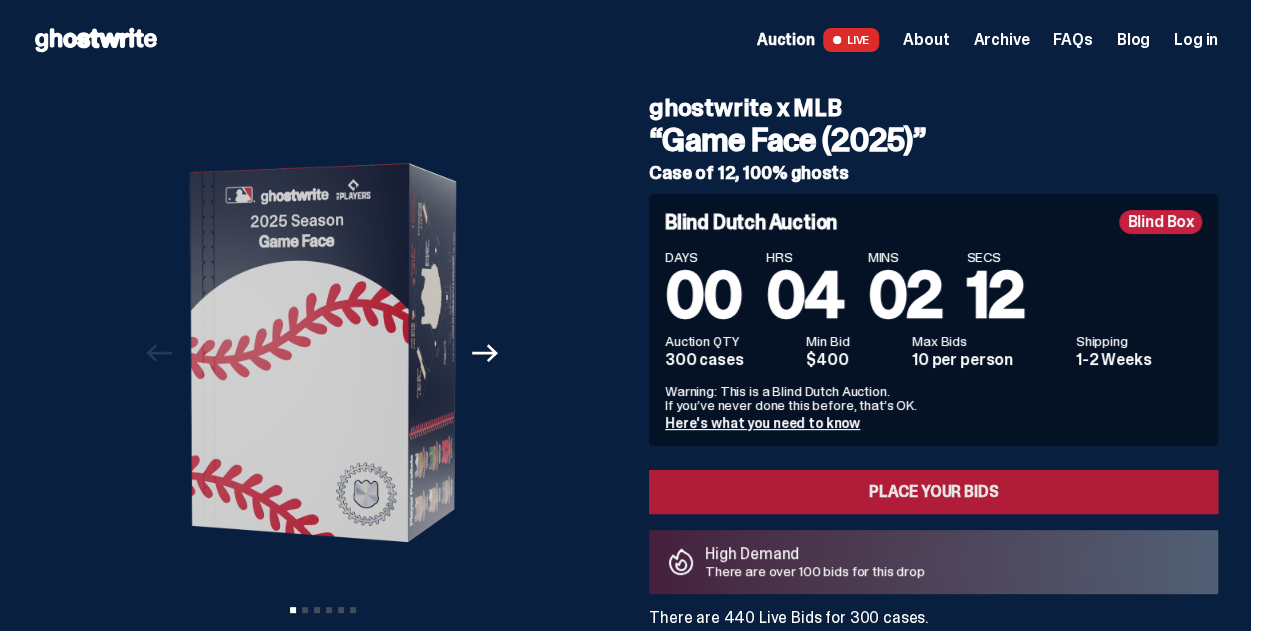 click on "Place your Bids" at bounding box center (933, 492) 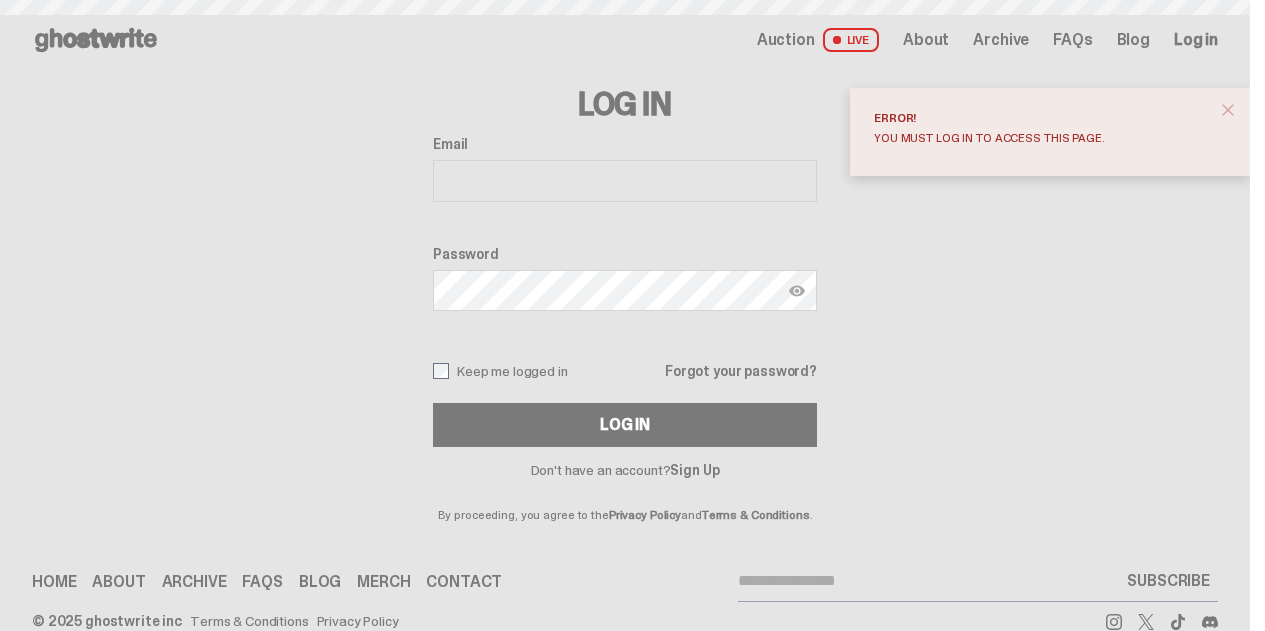 scroll, scrollTop: 0, scrollLeft: 0, axis: both 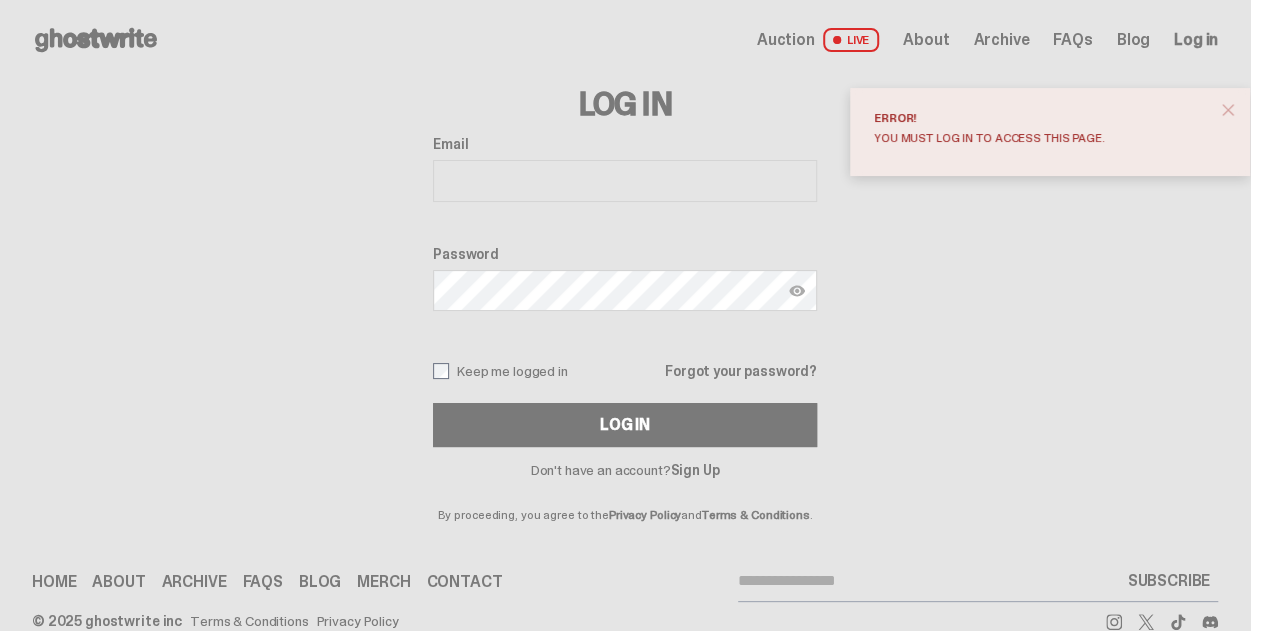 click on "Email" at bounding box center (625, 181) 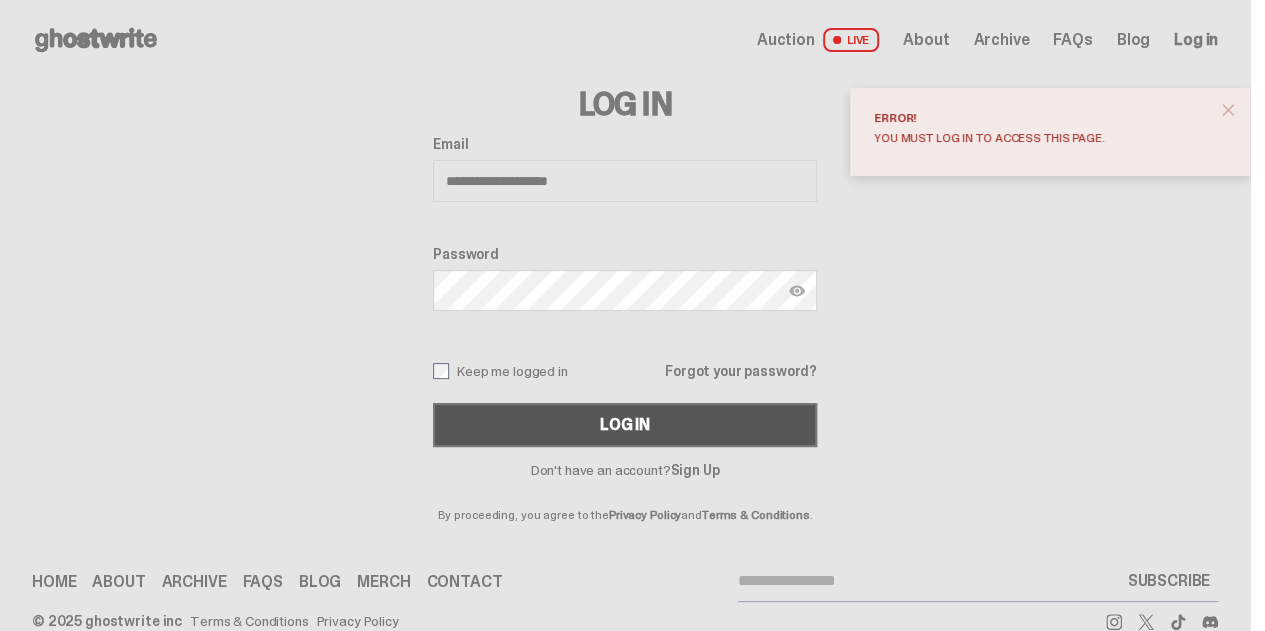 click on "Log In" at bounding box center (625, 425) 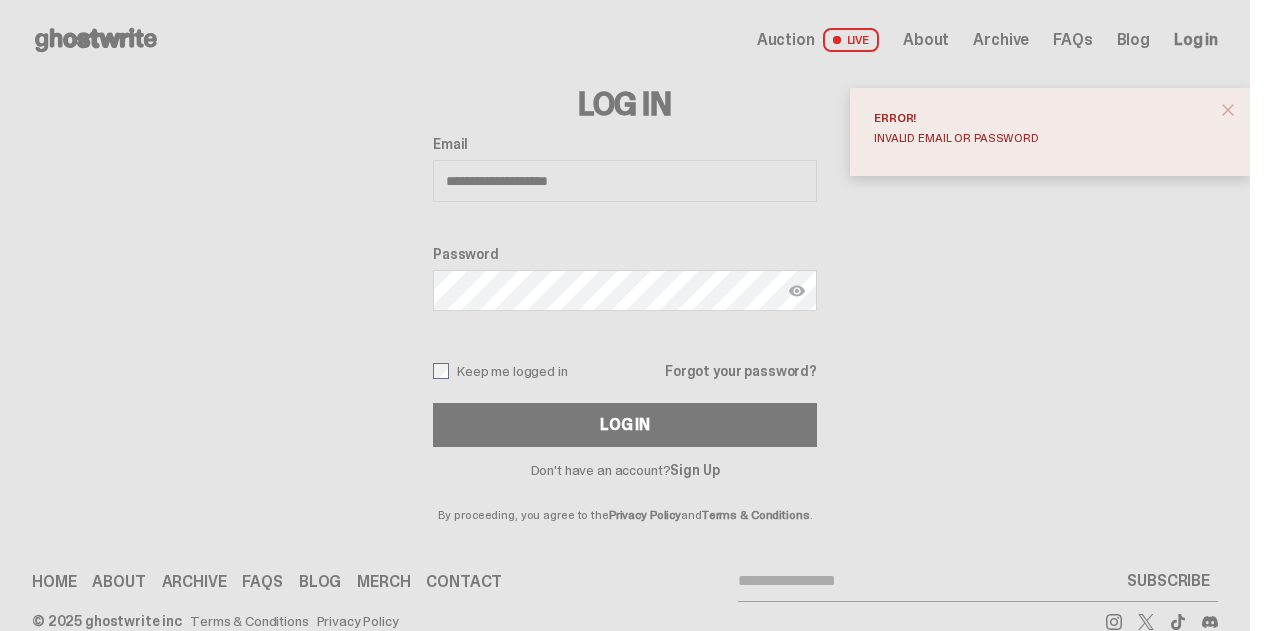 scroll, scrollTop: 0, scrollLeft: 0, axis: both 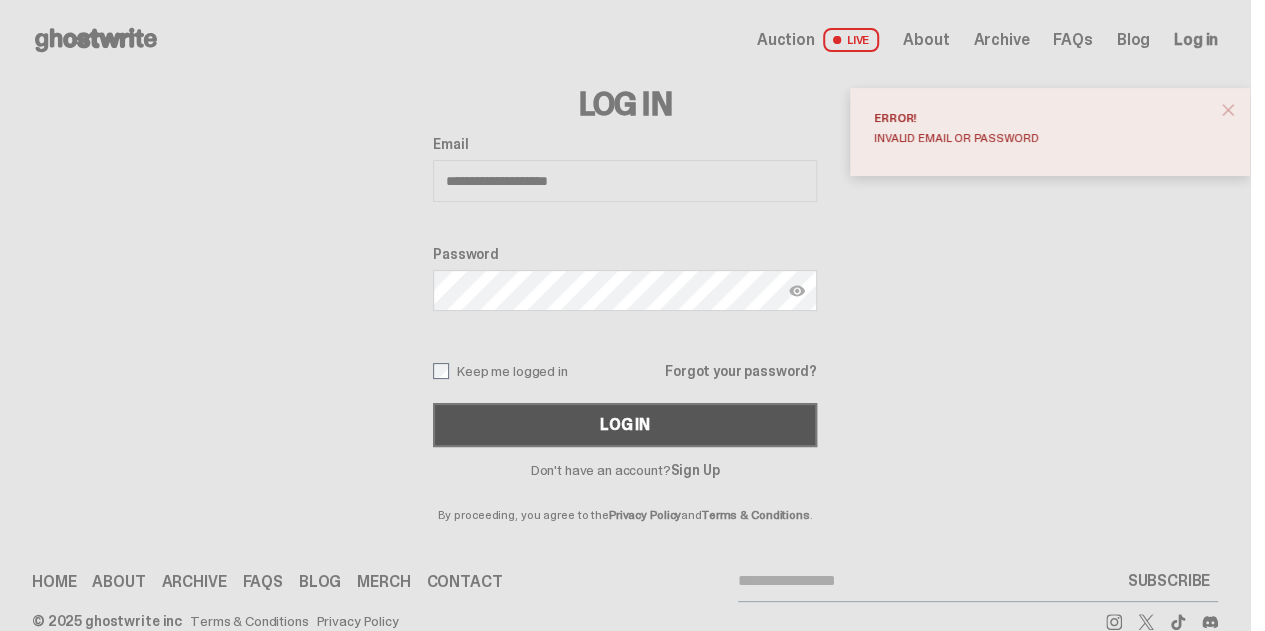 click on "Log In" at bounding box center (625, 425) 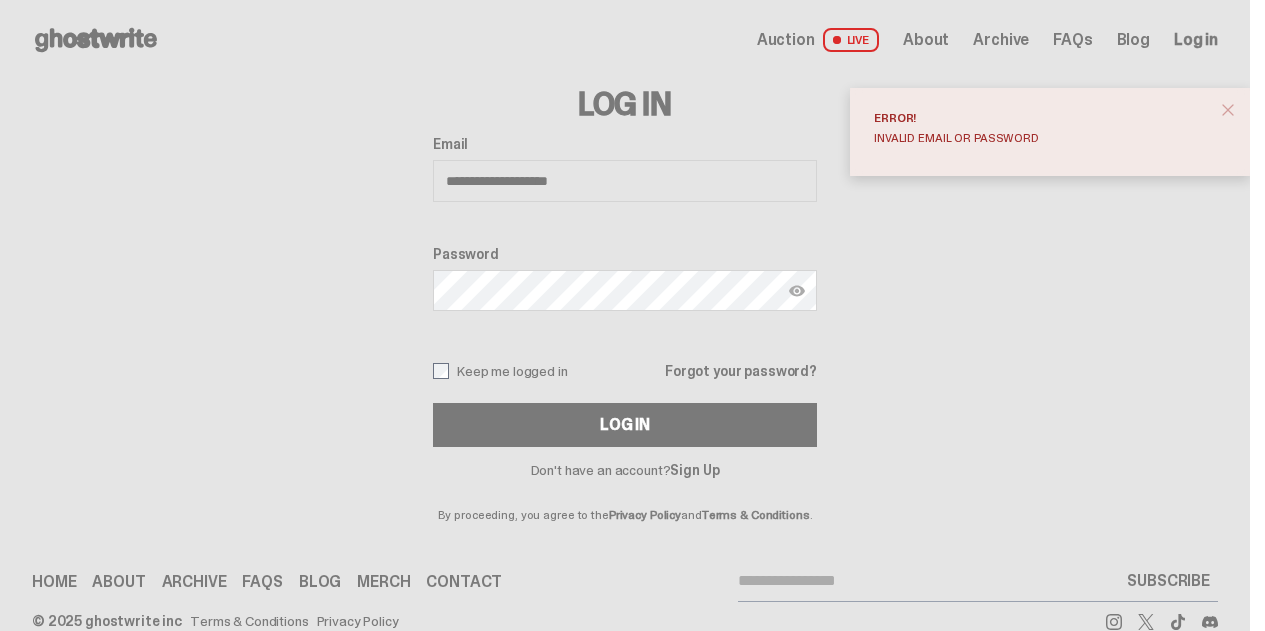 scroll, scrollTop: 0, scrollLeft: 0, axis: both 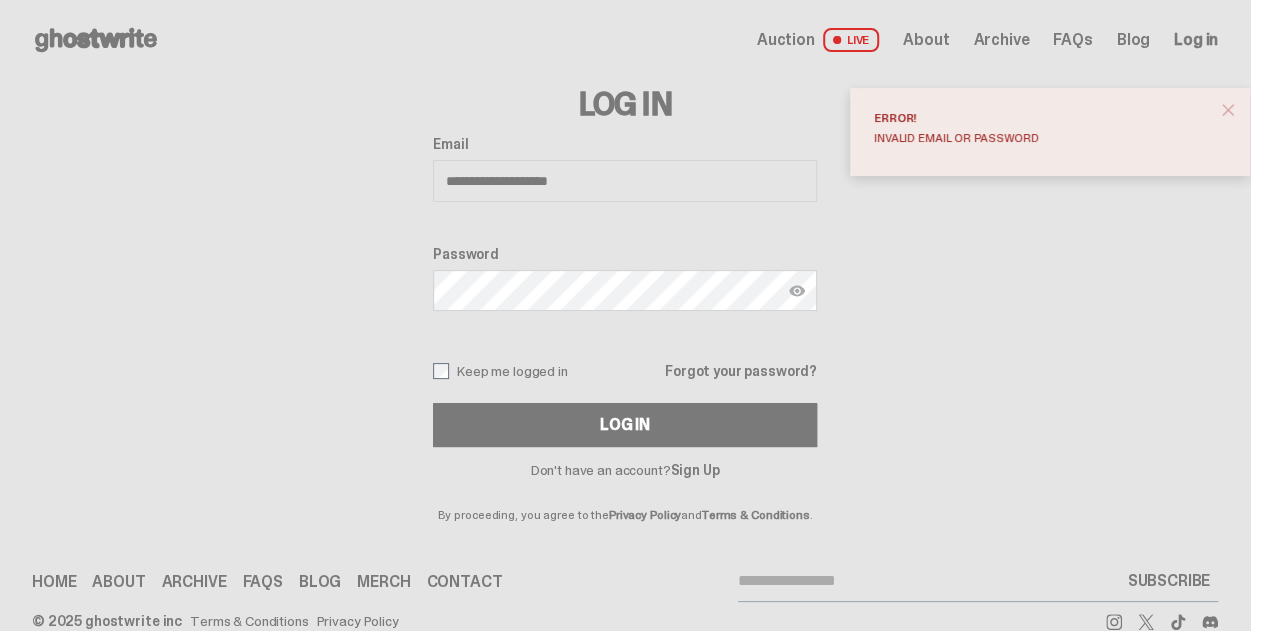 click at bounding box center (797, 291) 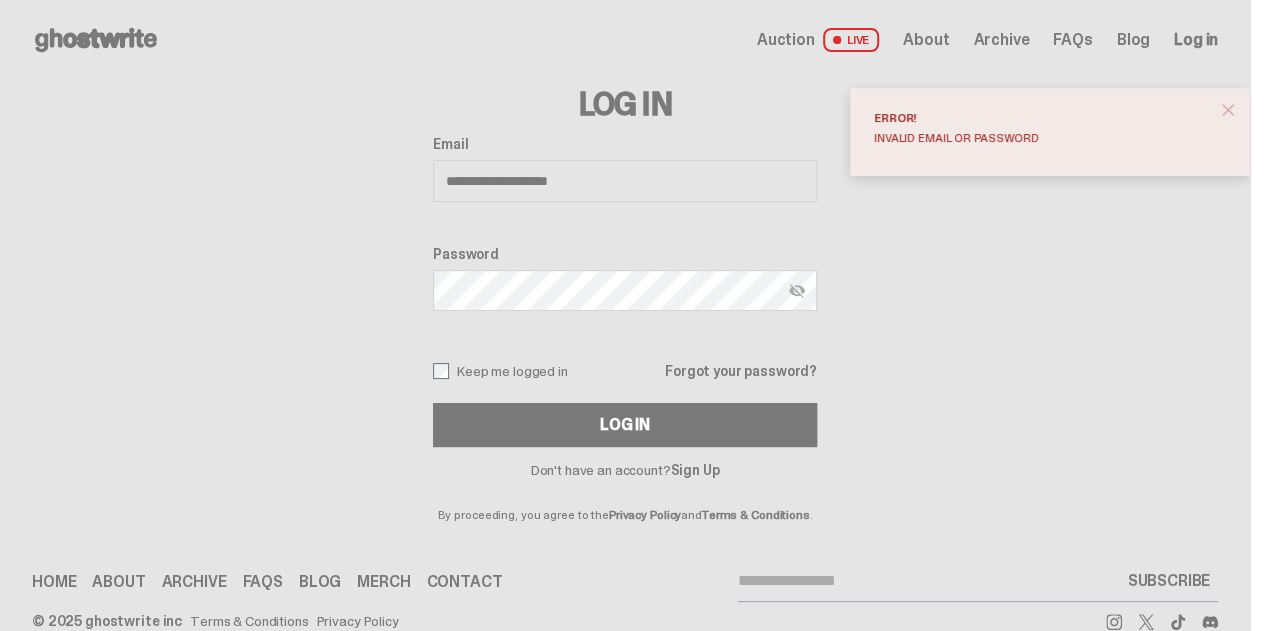 click on "Keep me logged in" at bounding box center [500, 371] 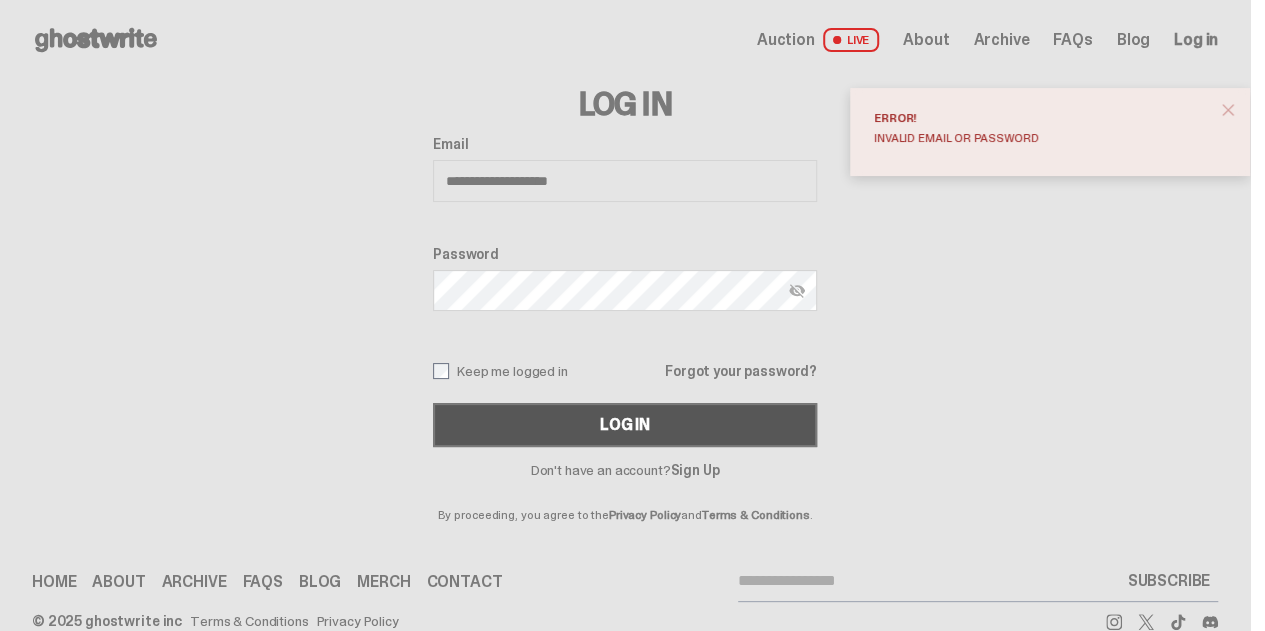 click on "Log In" at bounding box center (625, 425) 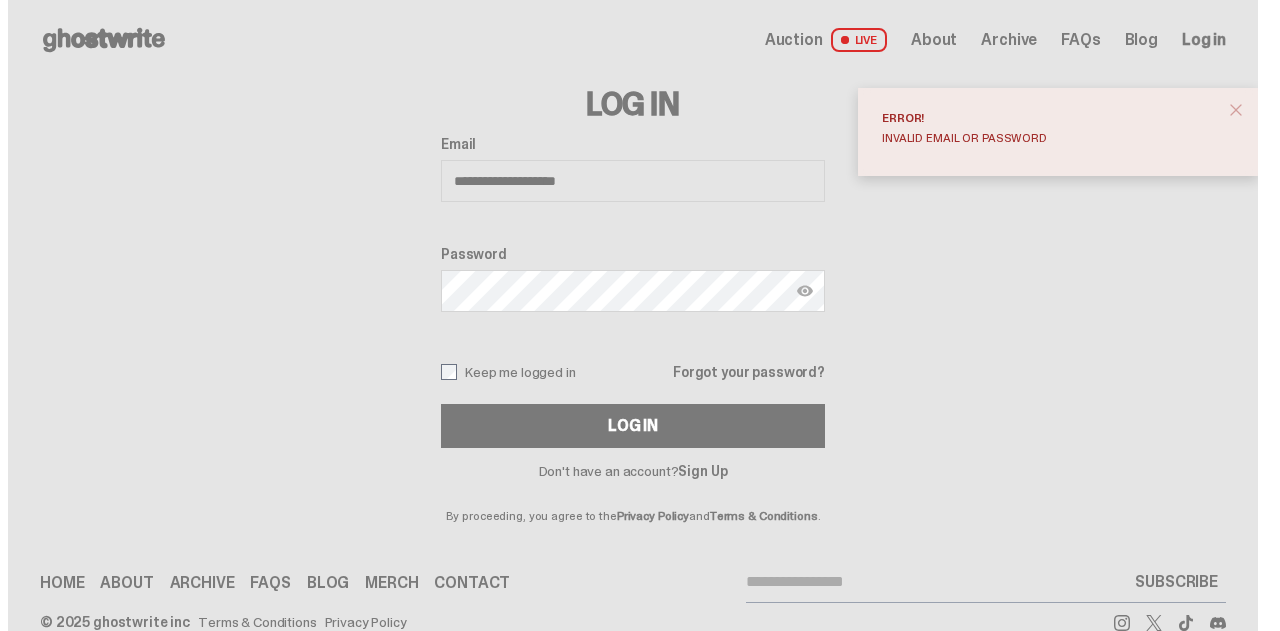 scroll, scrollTop: 0, scrollLeft: 0, axis: both 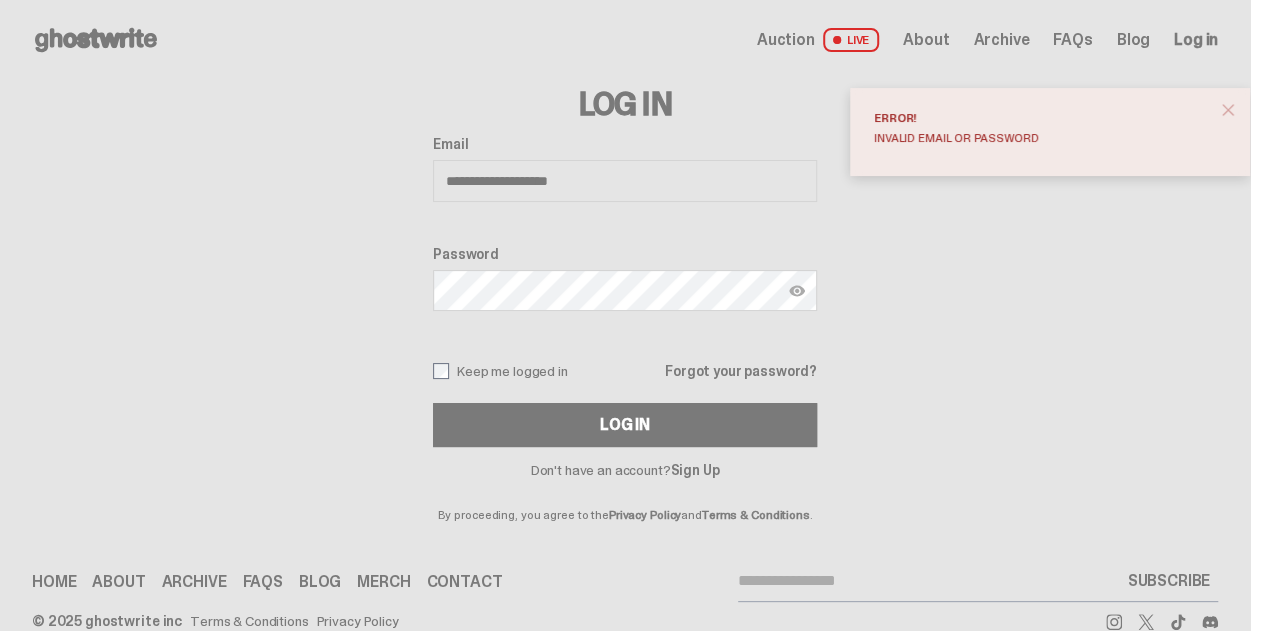 click on "Forgot your password?" at bounding box center (741, 371) 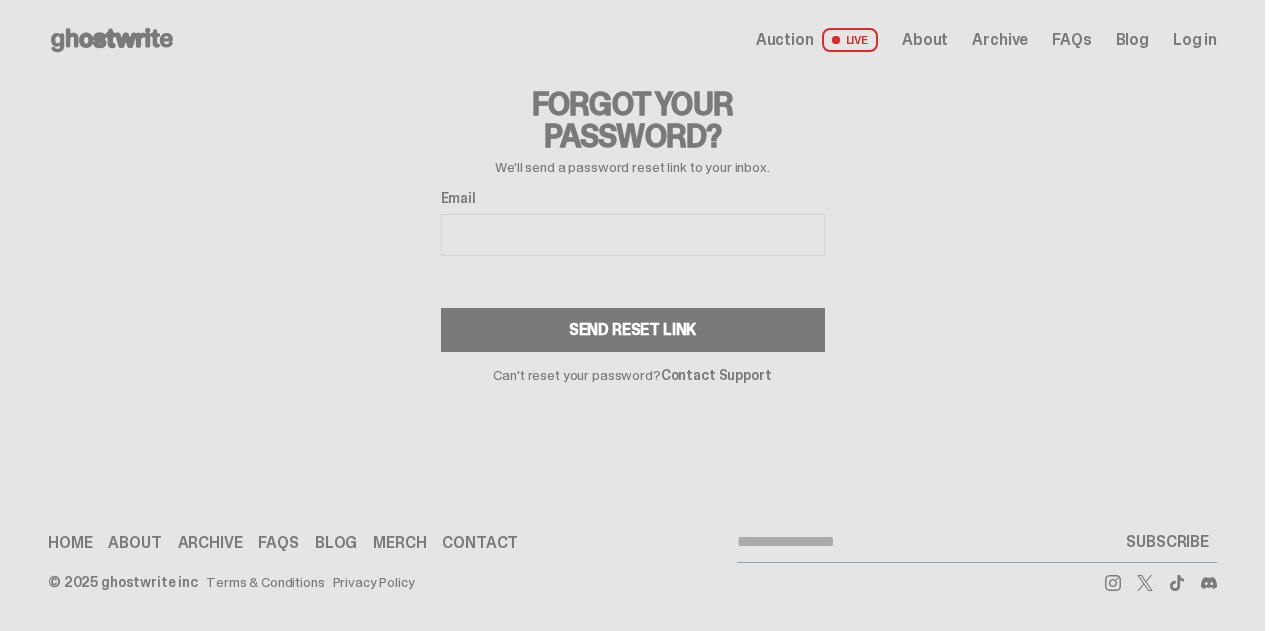 click on "Email" at bounding box center (633, 235) 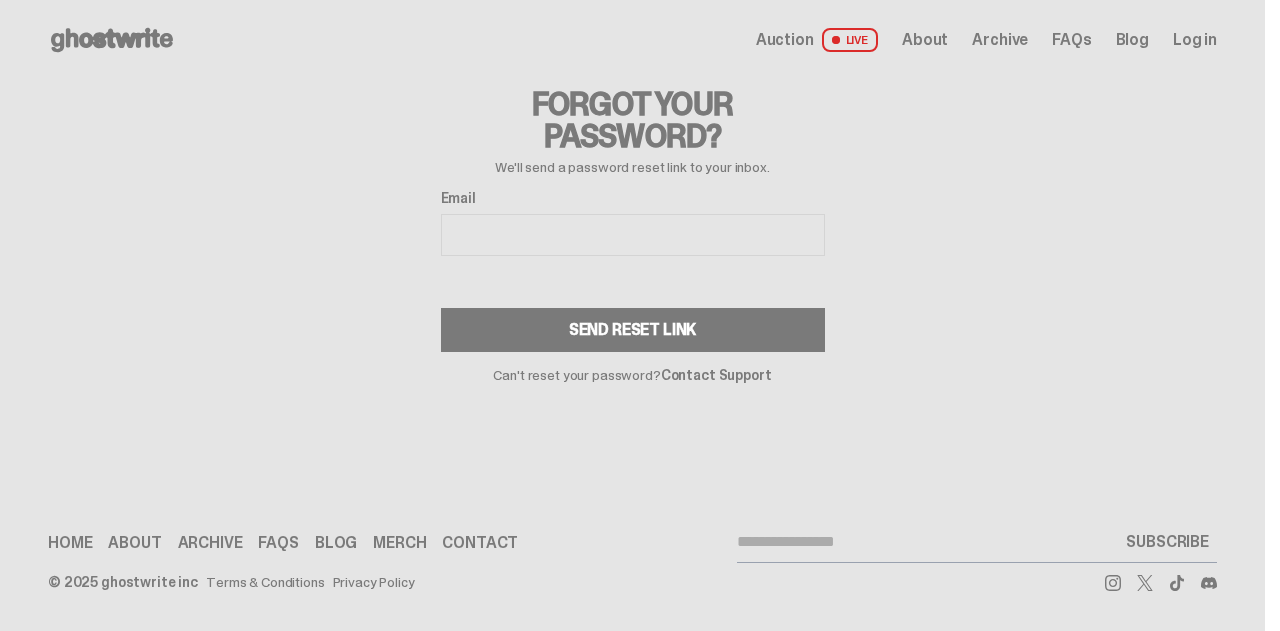 type on "**********" 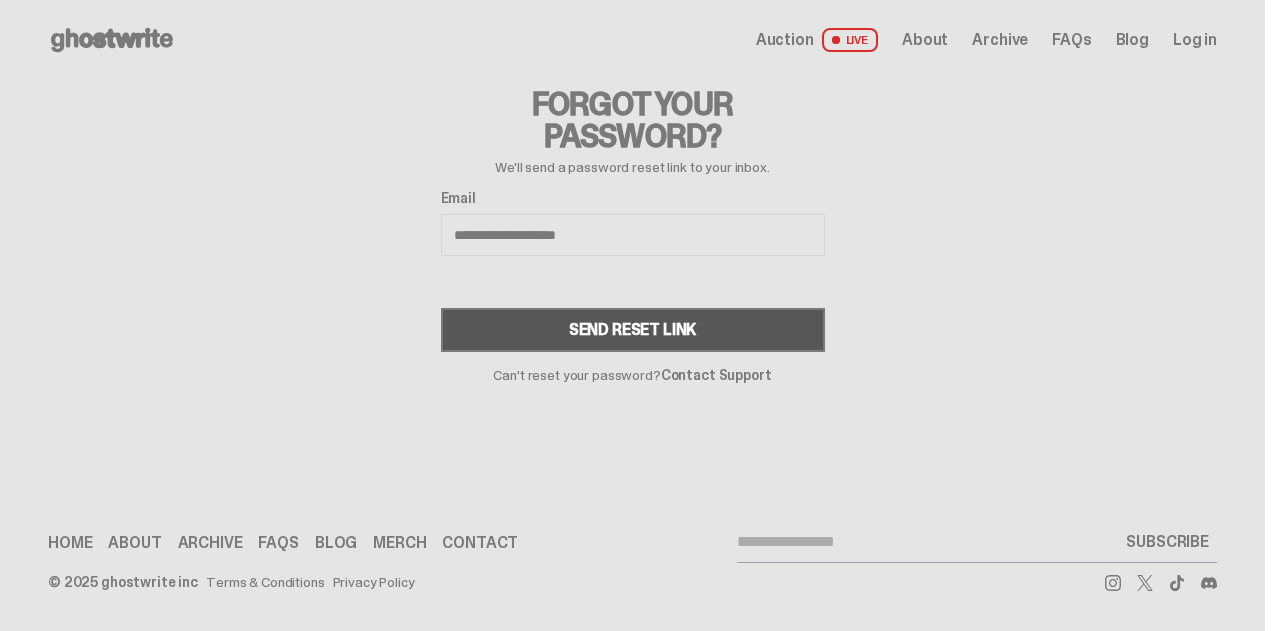 click on "Send Reset Link" at bounding box center (633, 330) 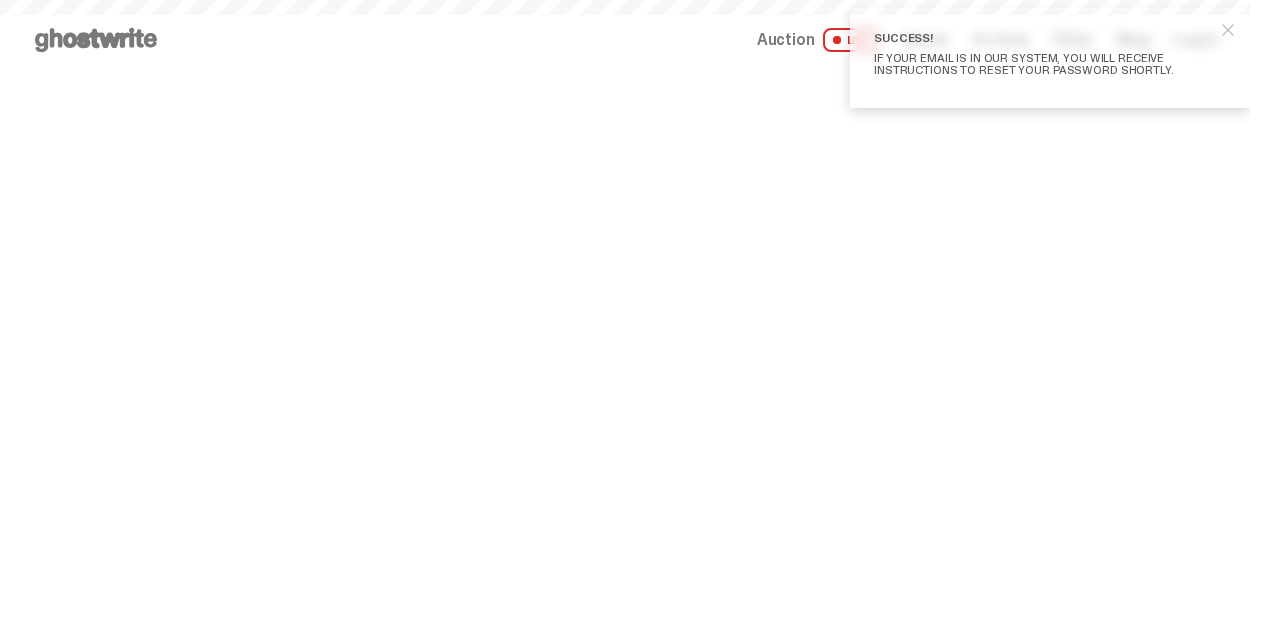 scroll, scrollTop: 0, scrollLeft: 0, axis: both 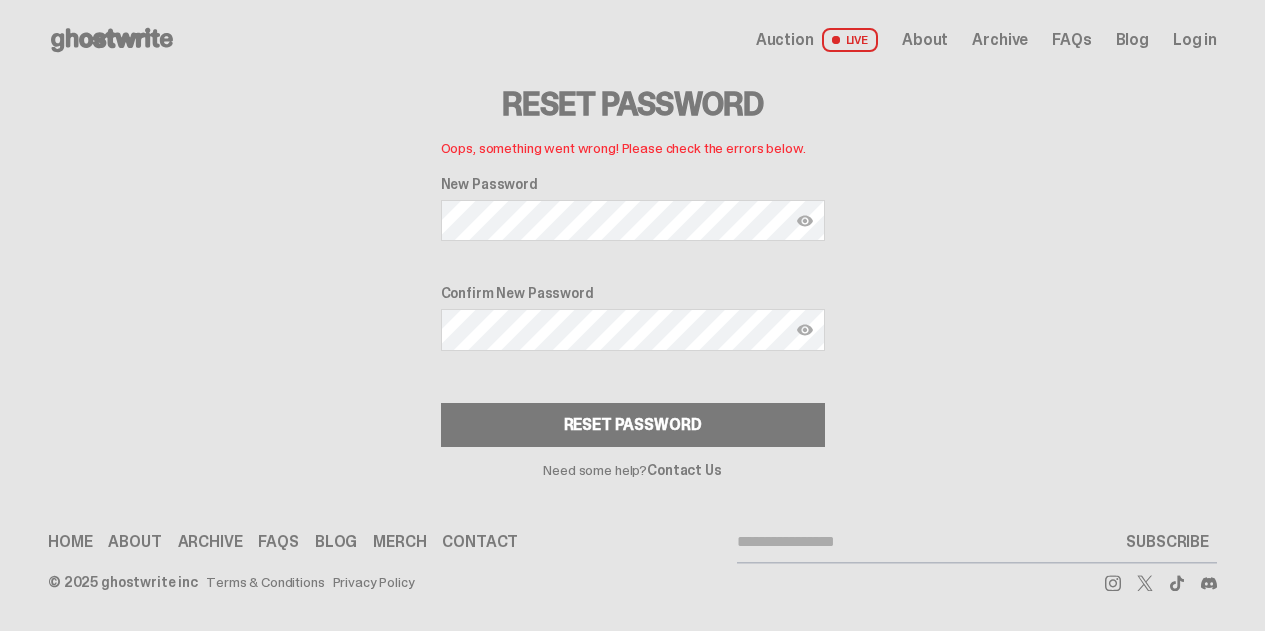 click at bounding box center (805, 221) 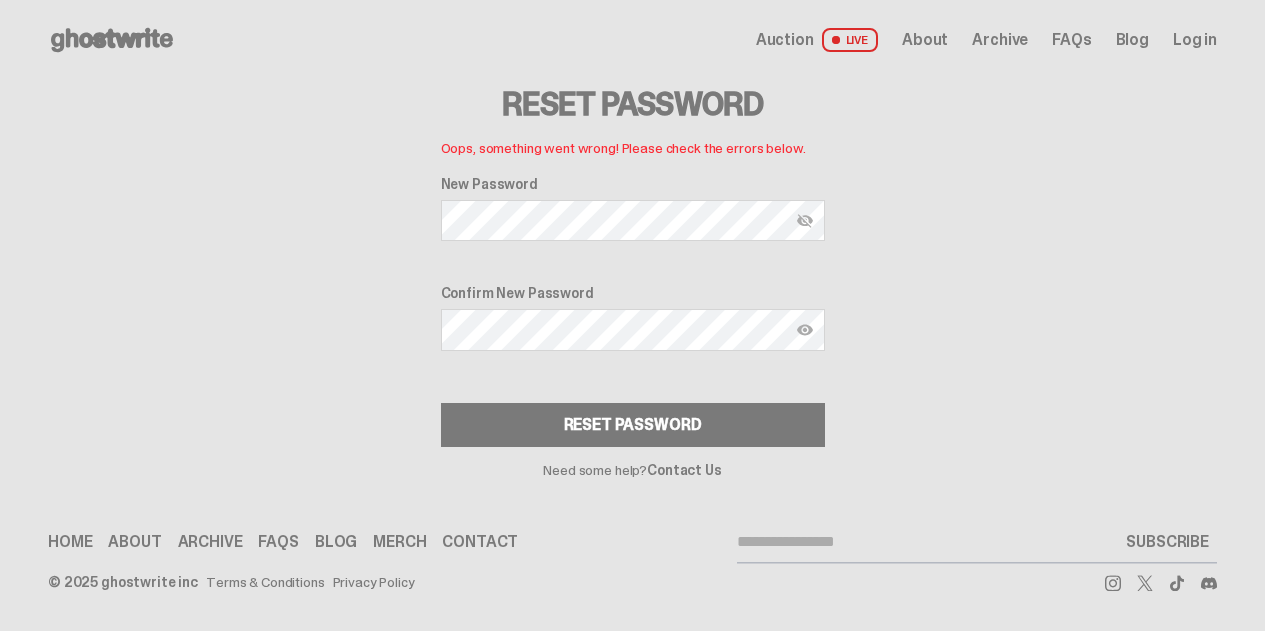 click on "Reset Password
Oops, something went wrong! Please check the errors below.
New Password
Confirm New Password
Reset Password
Need some help?
Contact Us" at bounding box center (632, 278) 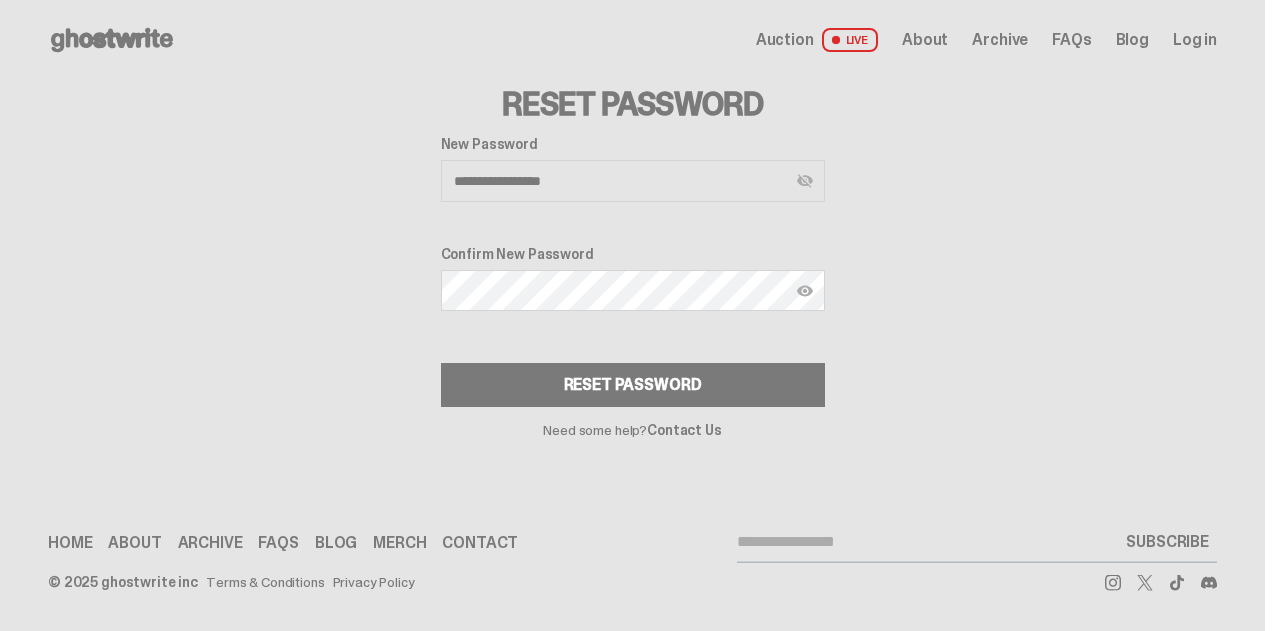 click at bounding box center [805, 181] 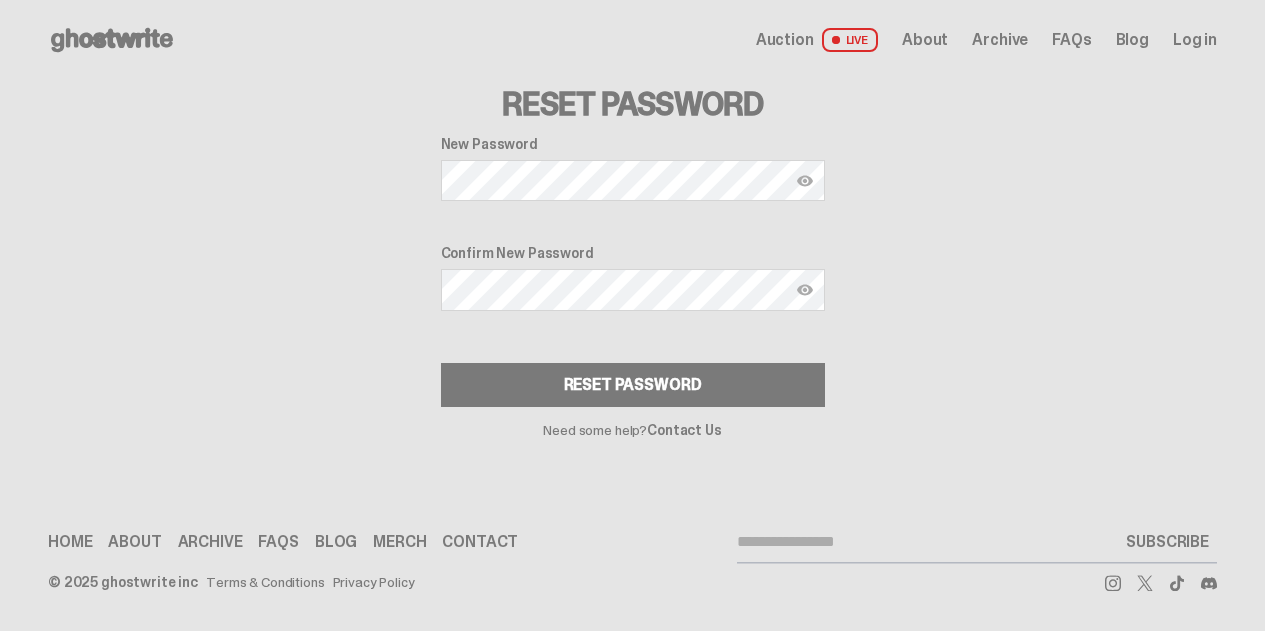 click at bounding box center (805, 181) 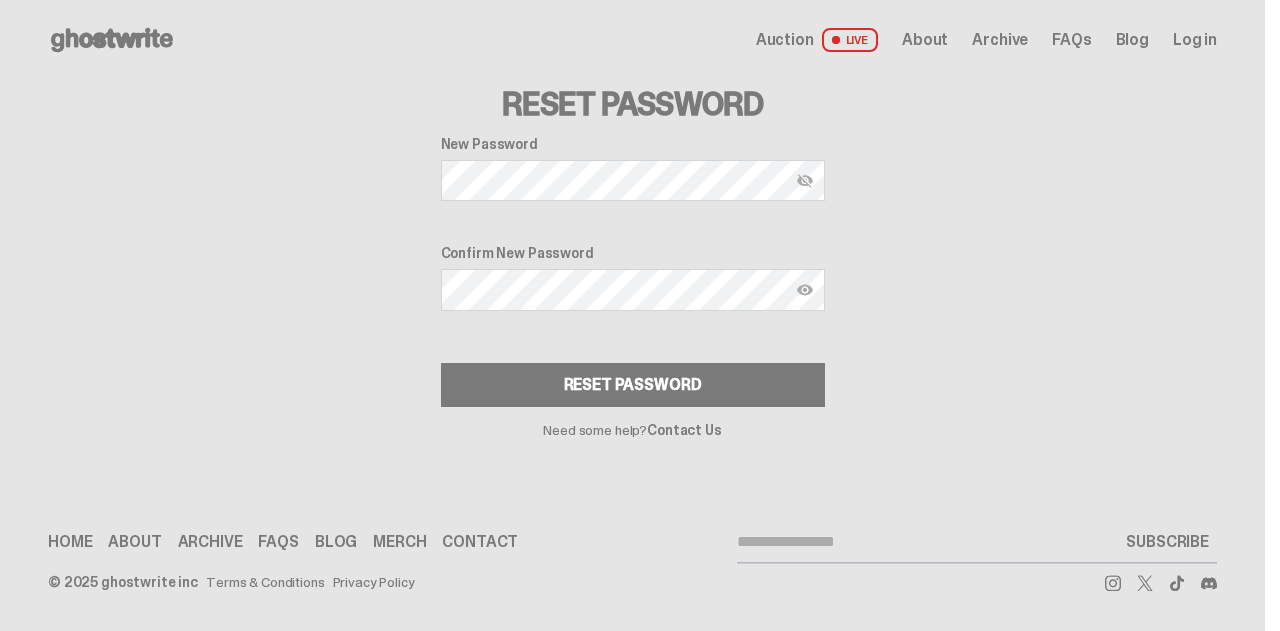 click at bounding box center (805, 290) 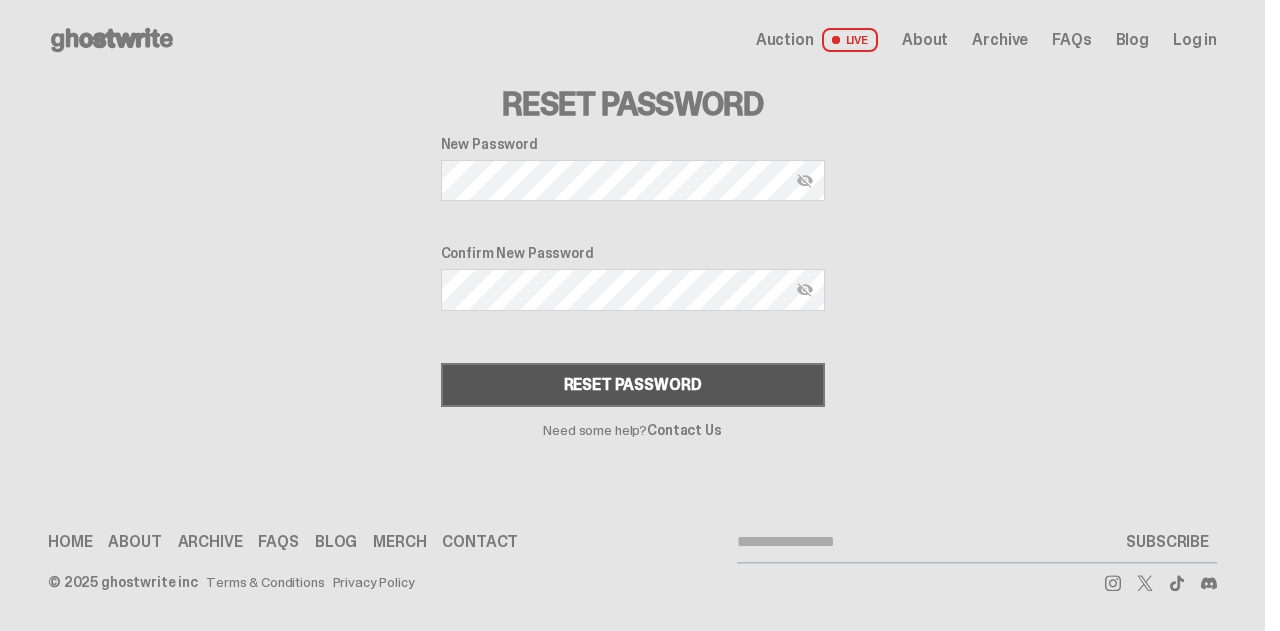 click on "Reset Password" at bounding box center [633, 385] 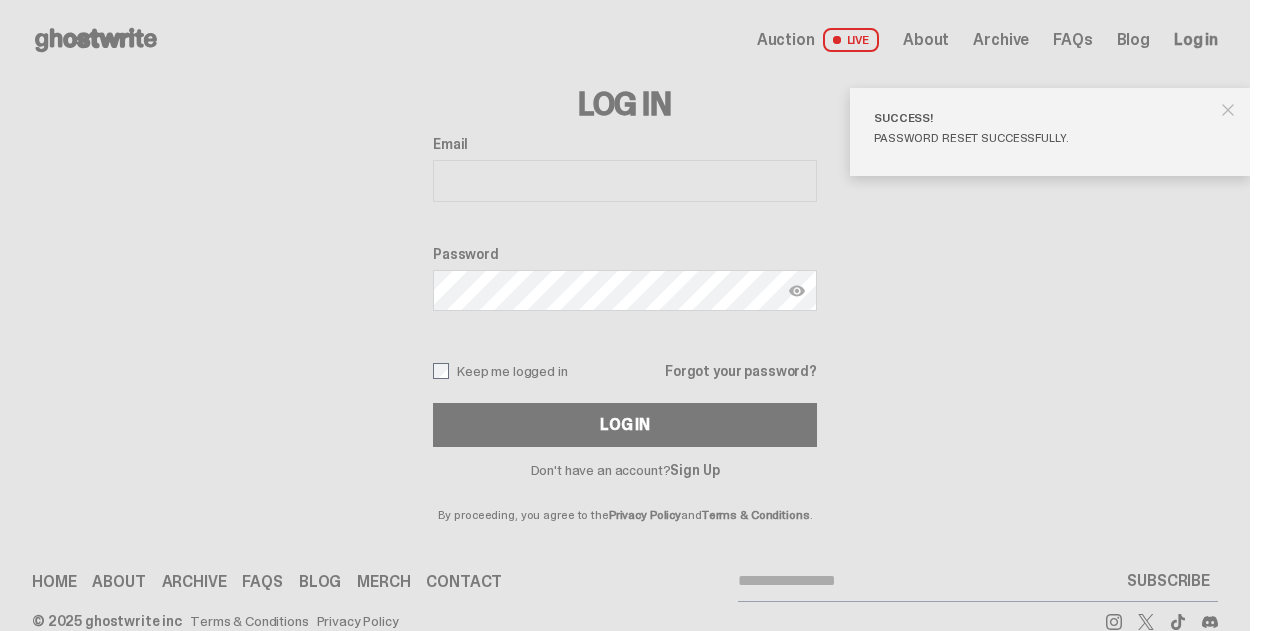 scroll, scrollTop: 0, scrollLeft: 0, axis: both 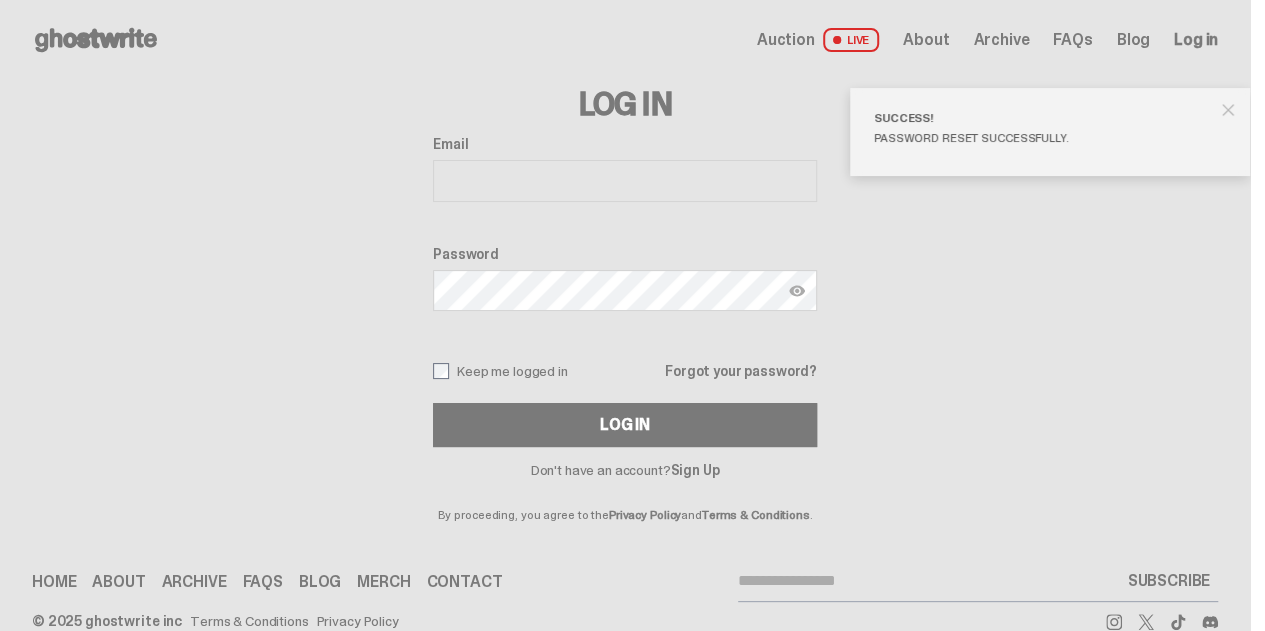 click on "Email" at bounding box center [625, 181] 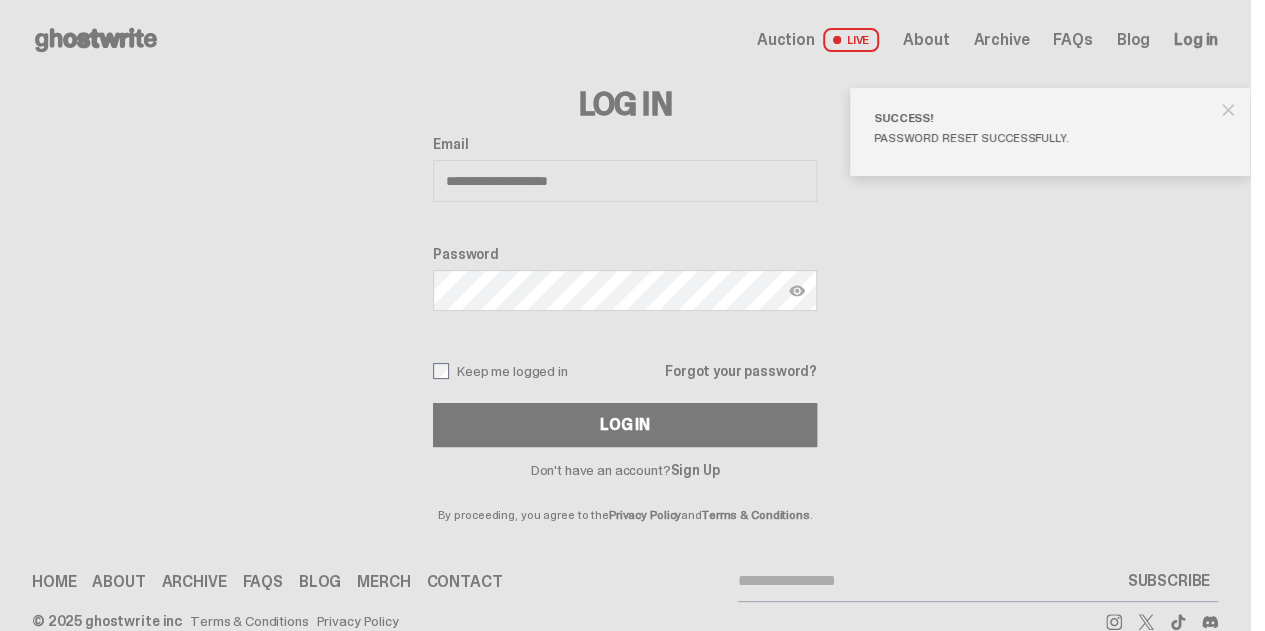 click at bounding box center [797, 291] 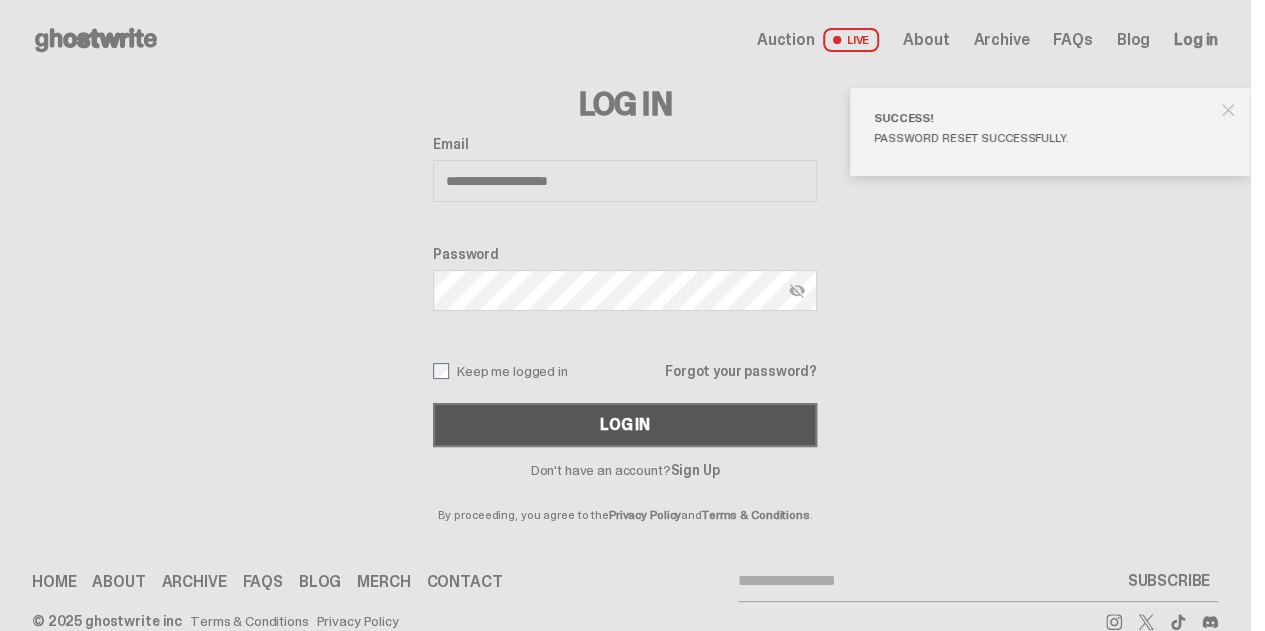 click on "Log In" at bounding box center (625, 425) 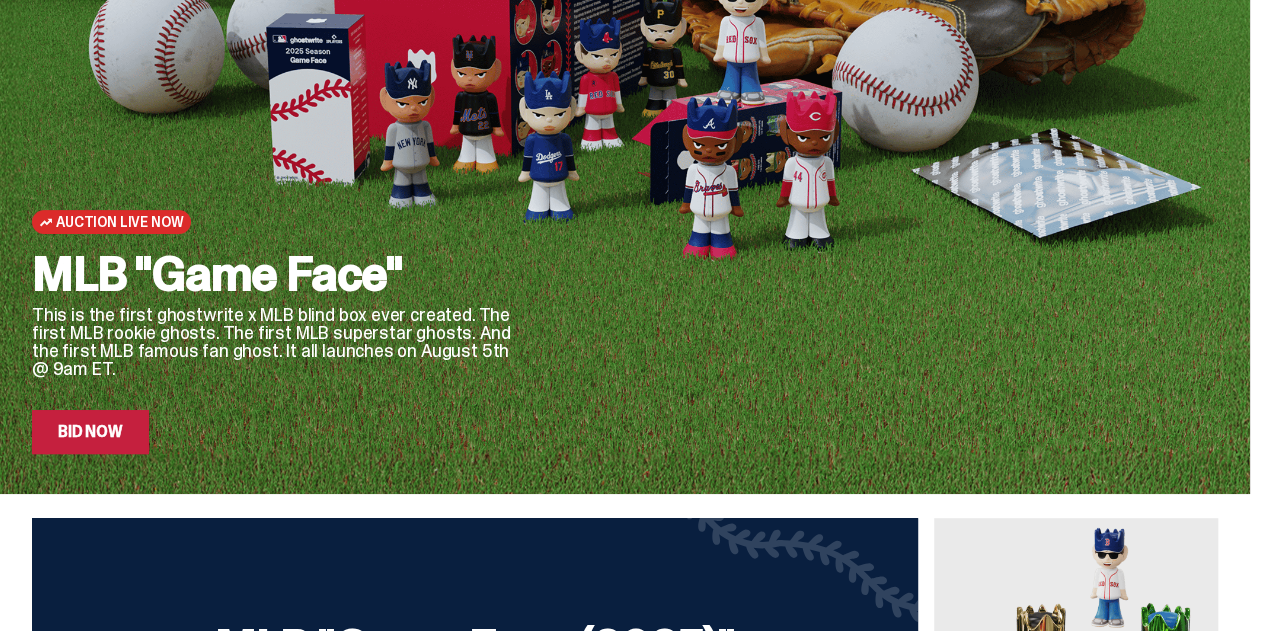 scroll, scrollTop: 500, scrollLeft: 0, axis: vertical 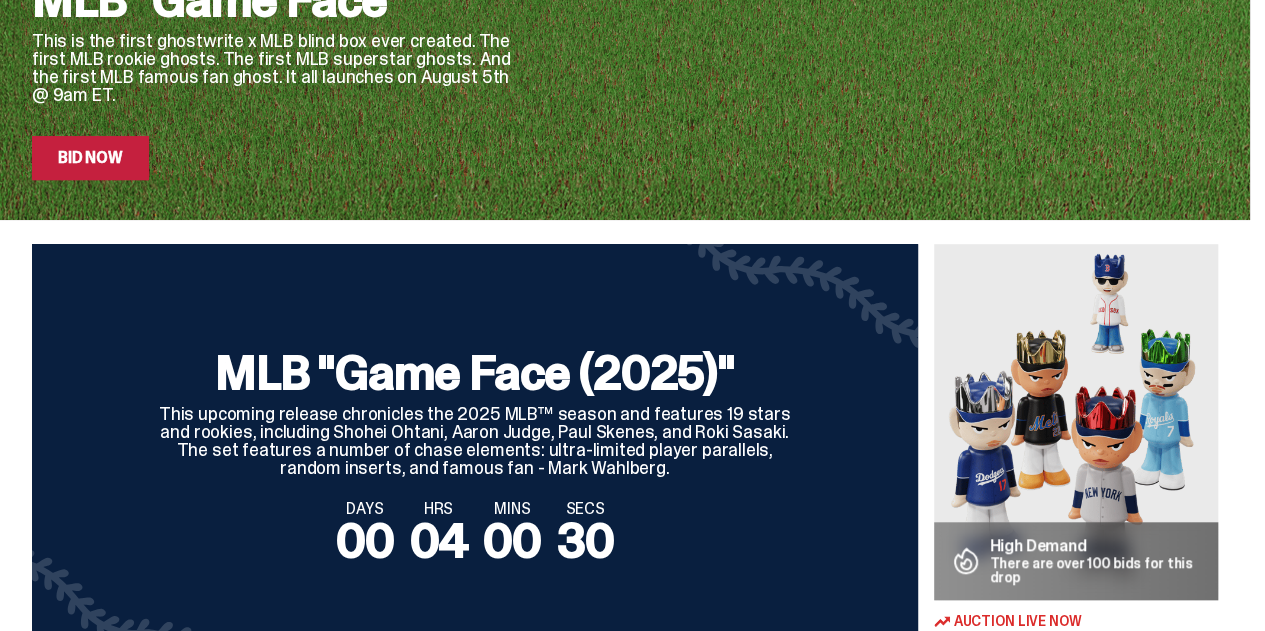 click on "Bid Now" at bounding box center [90, 158] 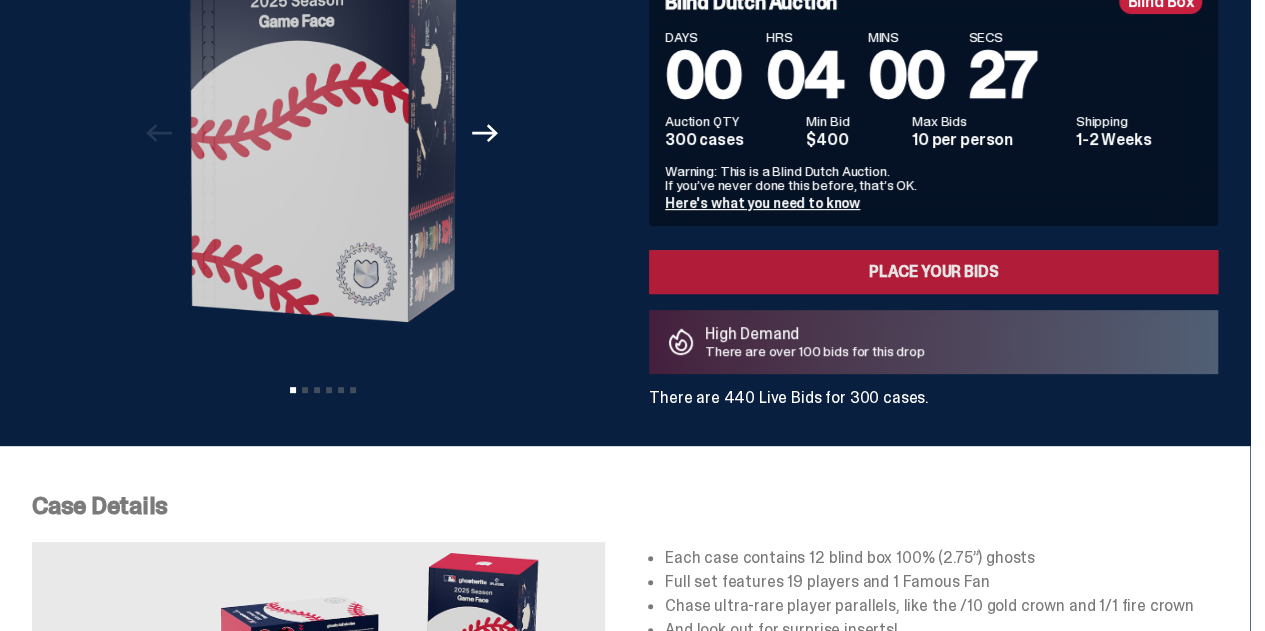 scroll, scrollTop: 100, scrollLeft: 0, axis: vertical 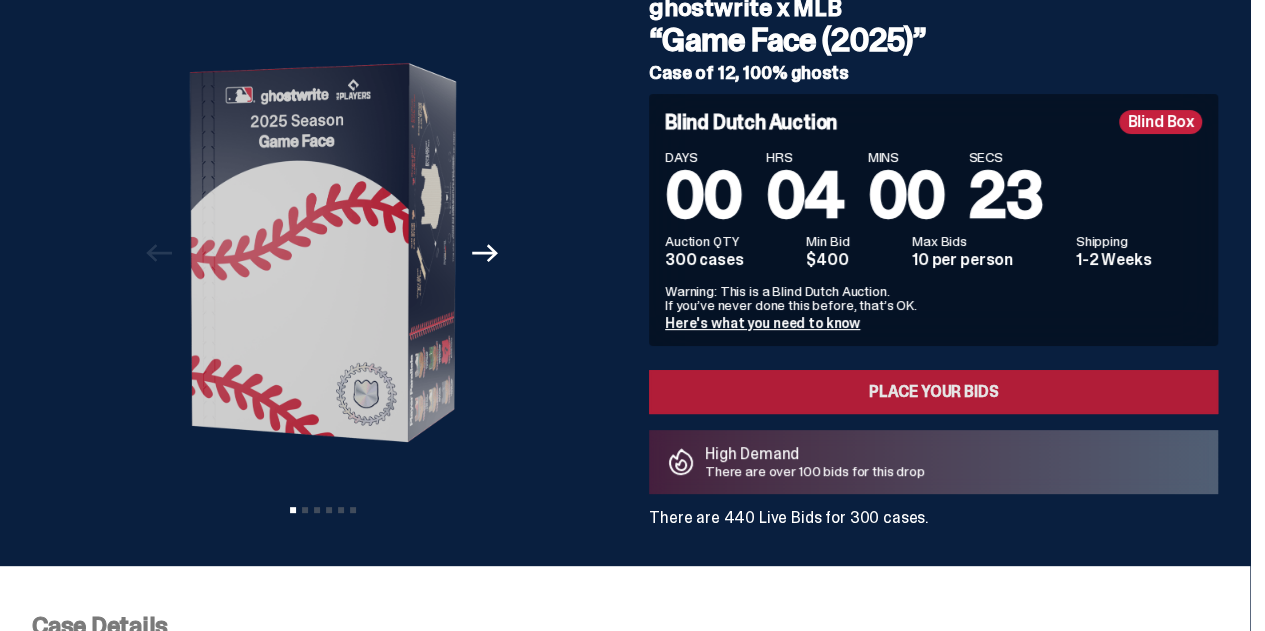 click on "Place your Bids" at bounding box center (933, 392) 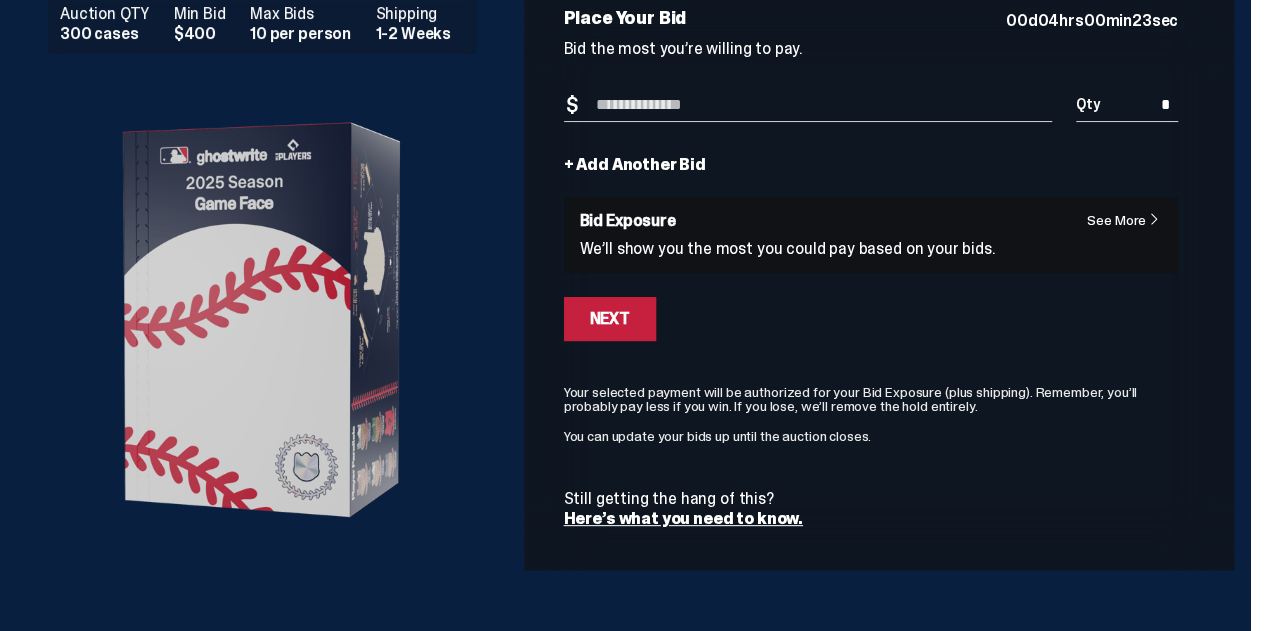 scroll, scrollTop: 0, scrollLeft: 0, axis: both 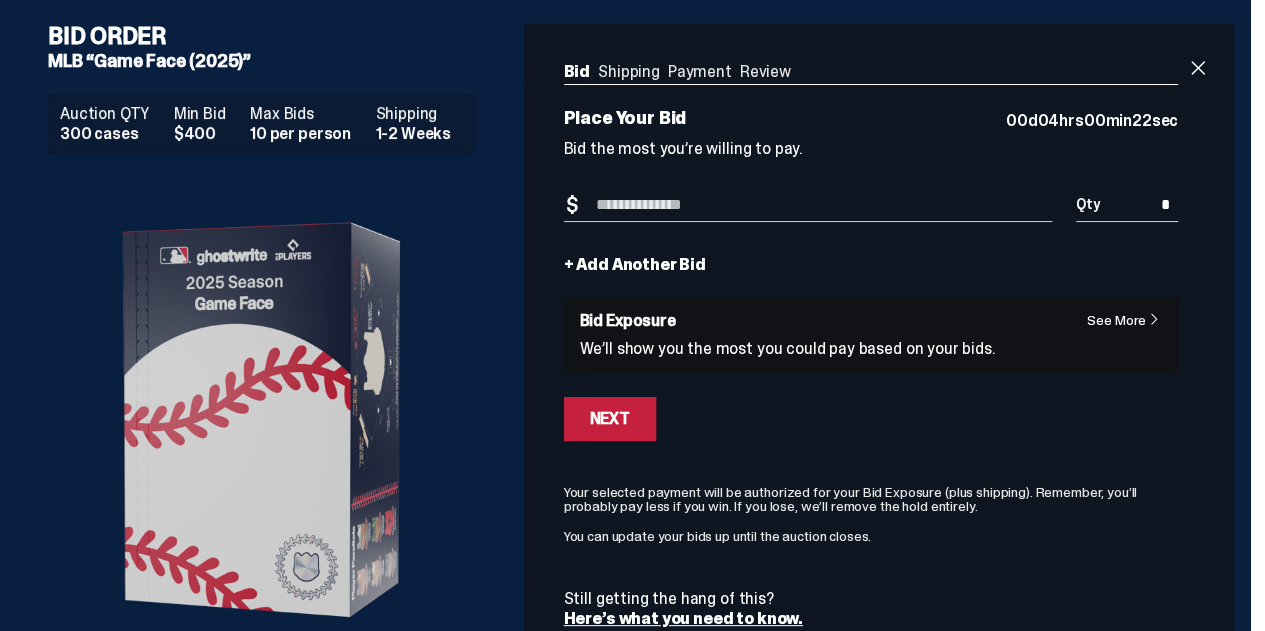 click on "Bid Amount" at bounding box center (808, 205) 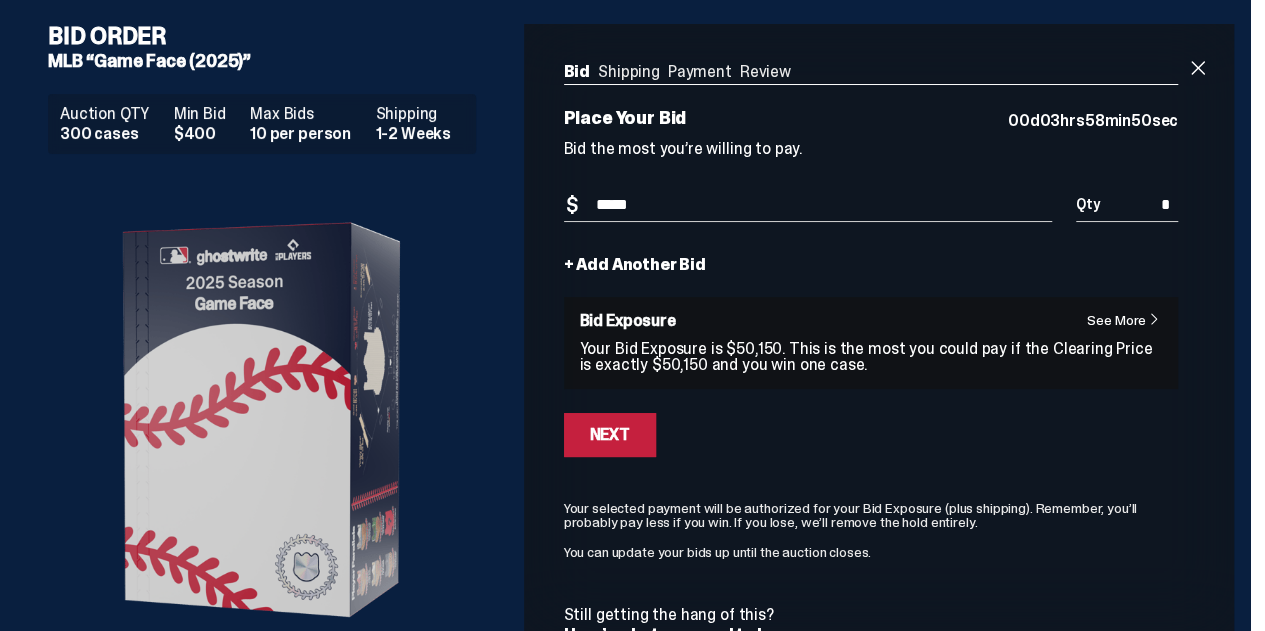 click on "*****" at bounding box center [808, 205] 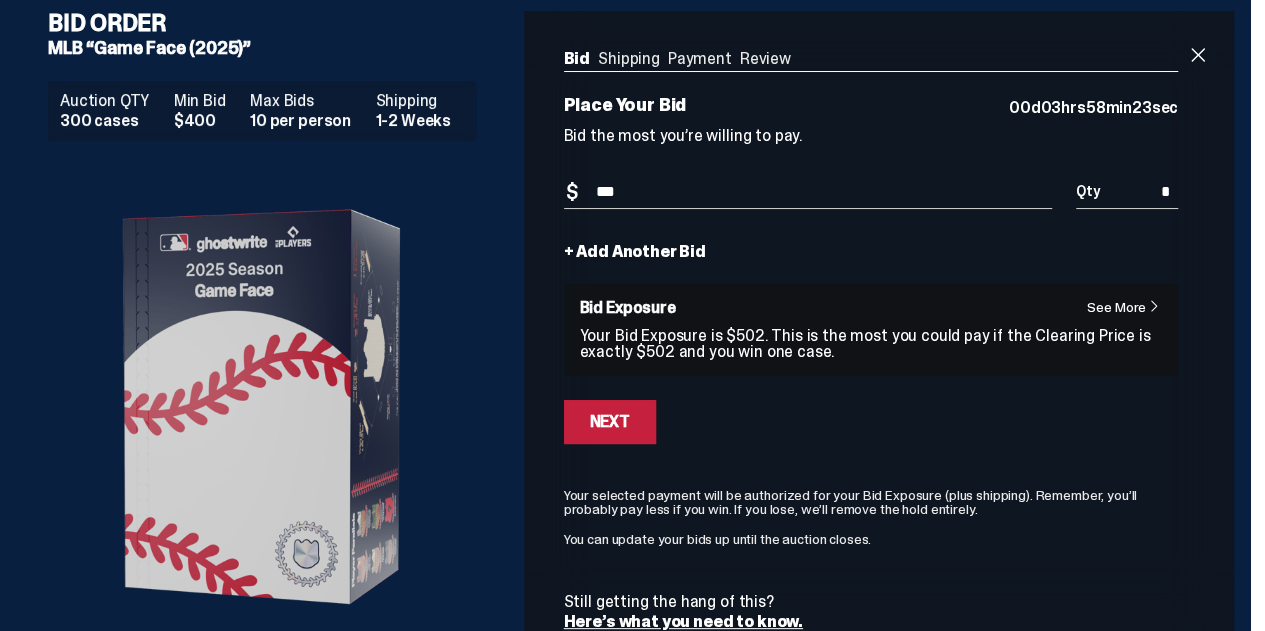 scroll, scrollTop: 0, scrollLeft: 0, axis: both 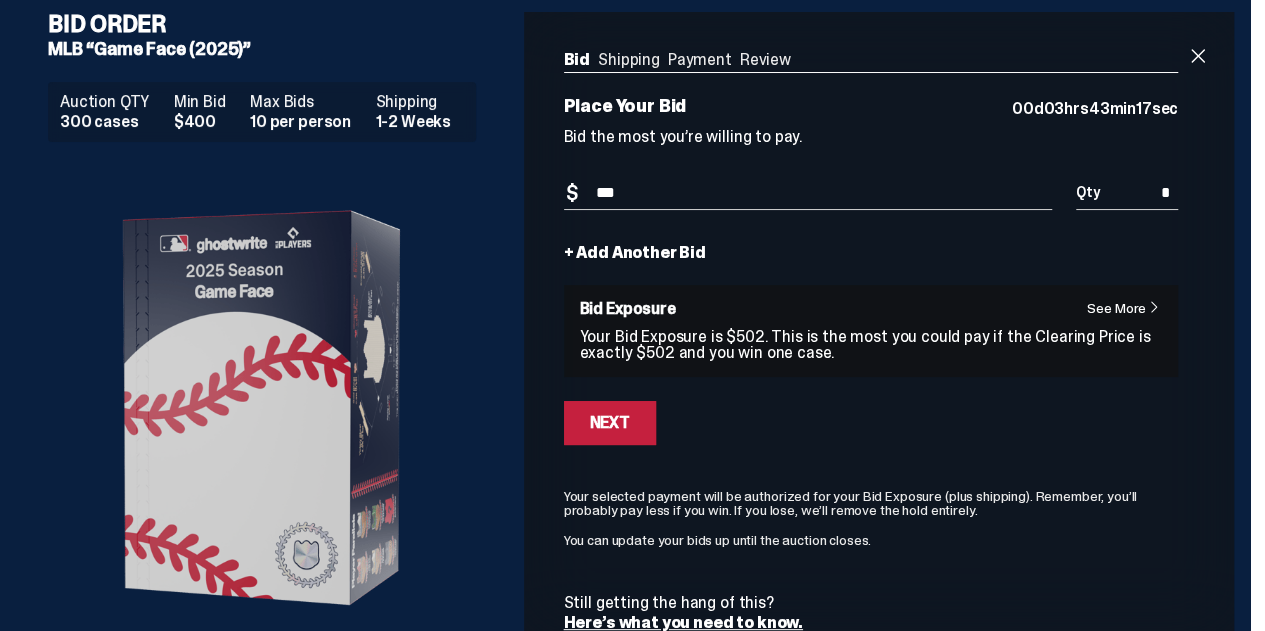 click on "***" at bounding box center [808, 193] 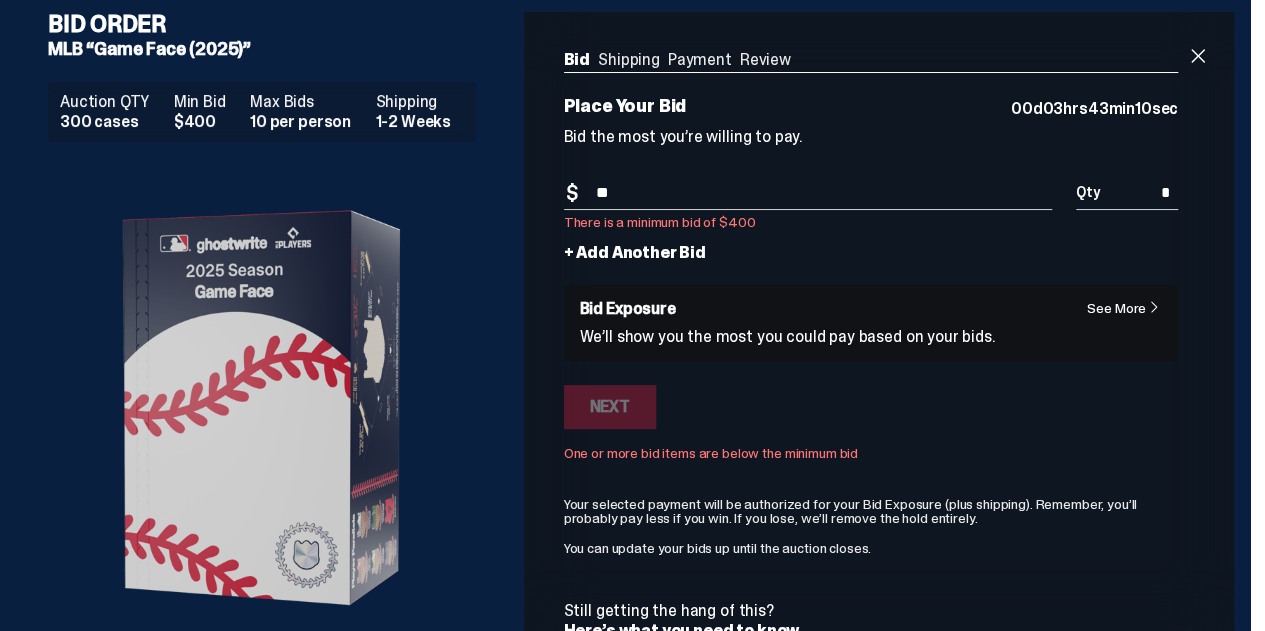 type on "*" 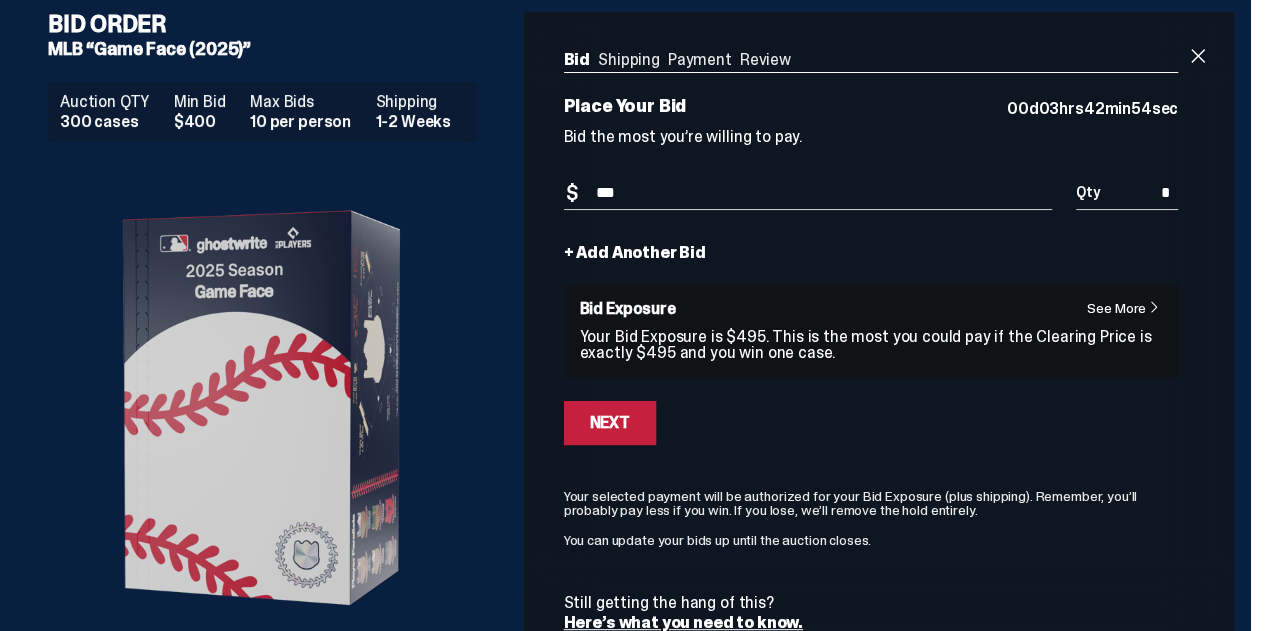 type on "***" 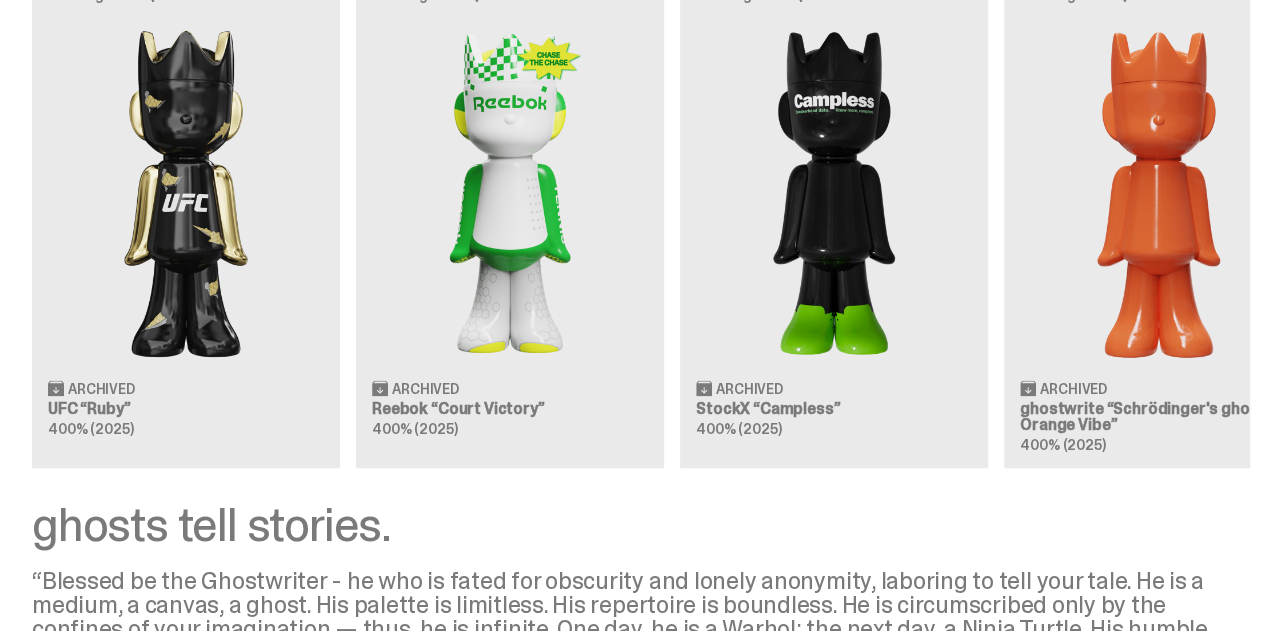 scroll, scrollTop: 1942, scrollLeft: 0, axis: vertical 